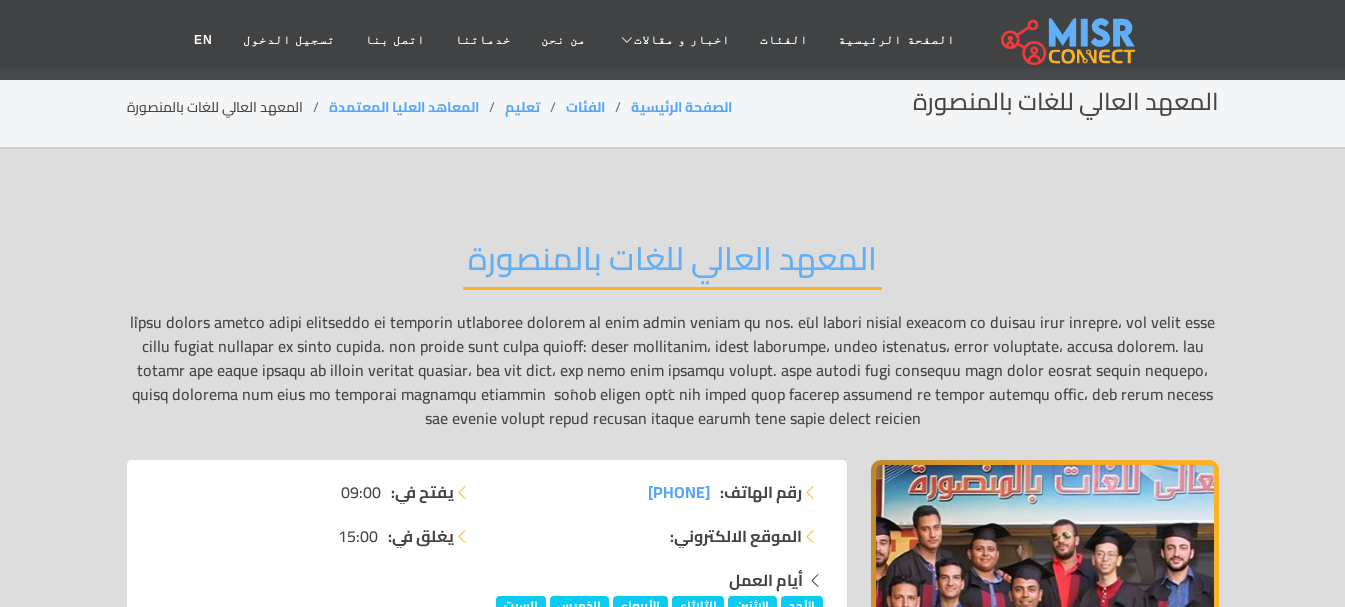 scroll, scrollTop: 0, scrollLeft: 0, axis: both 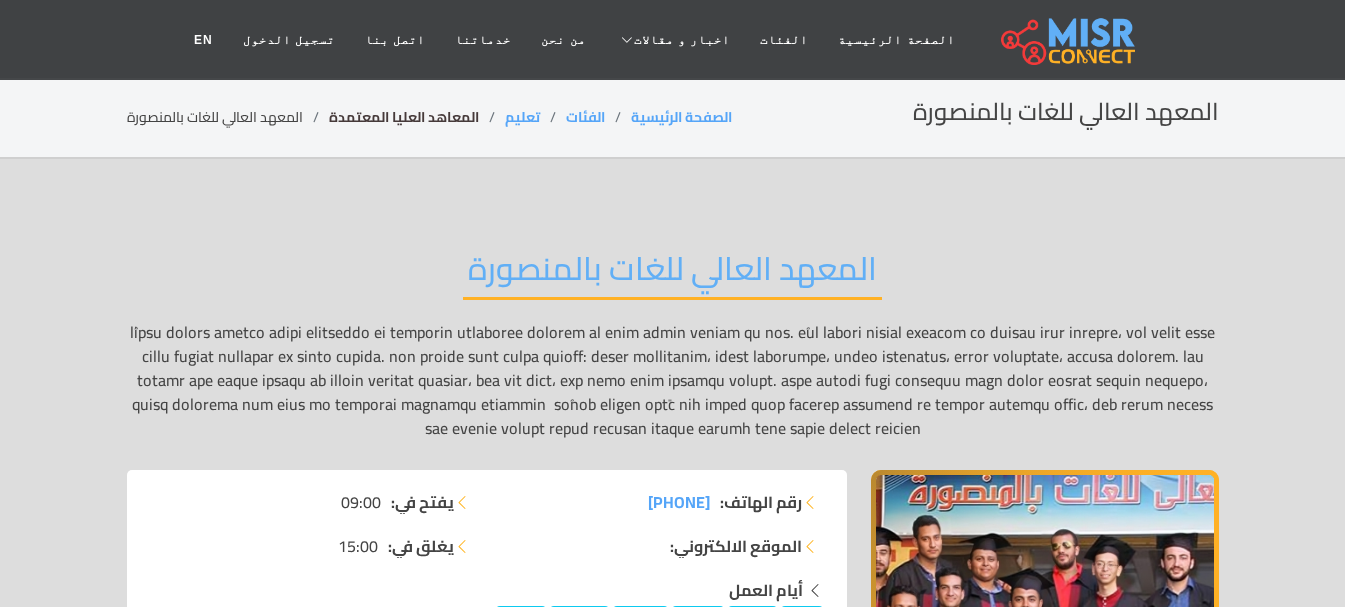 click on "المعاهد العليا المعتمدة" at bounding box center [404, 117] 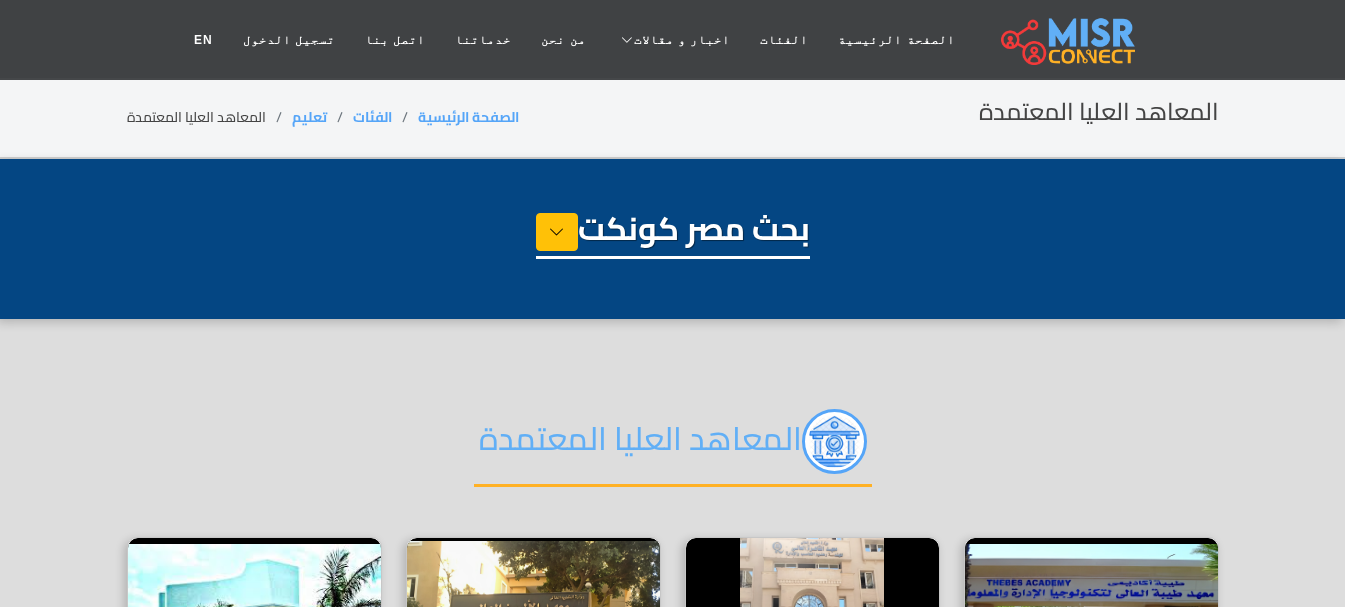 select on "*********" 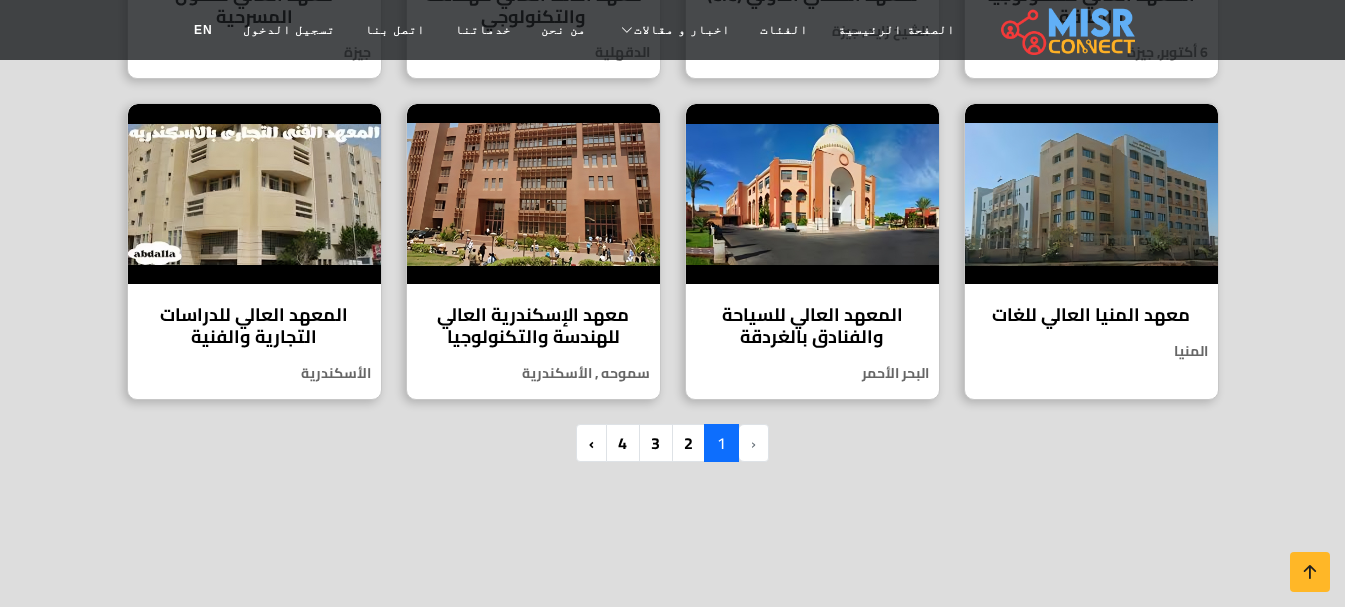 scroll, scrollTop: 1800, scrollLeft: 0, axis: vertical 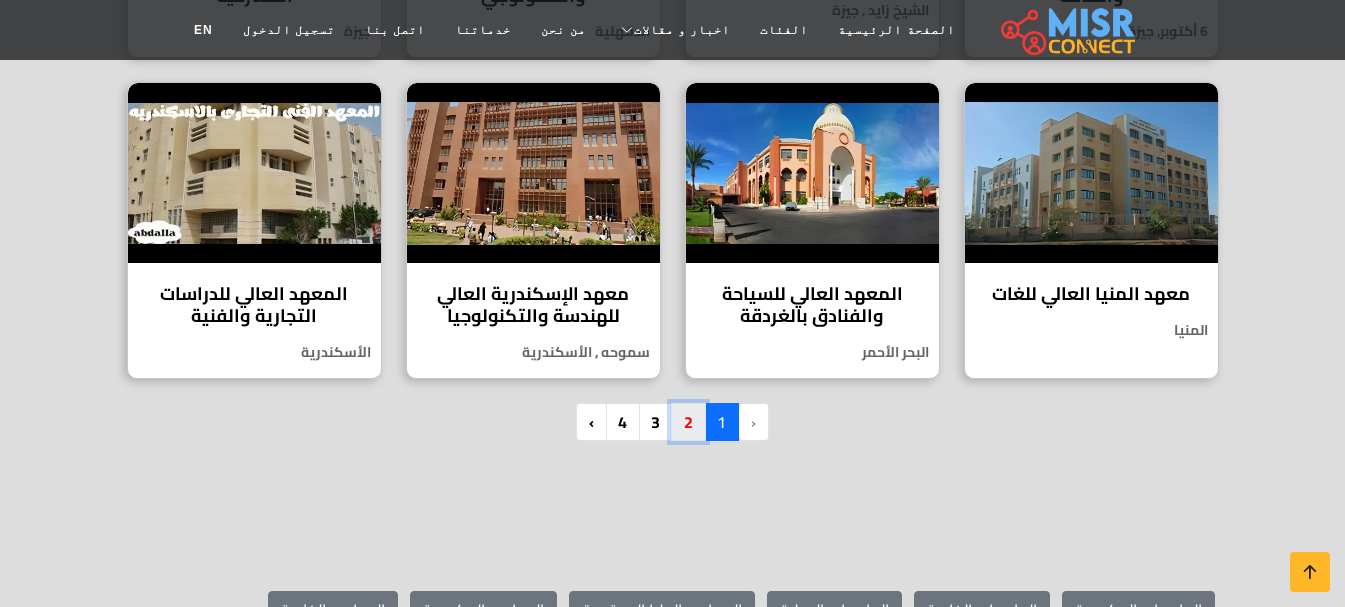 click on "2" at bounding box center [688, 422] 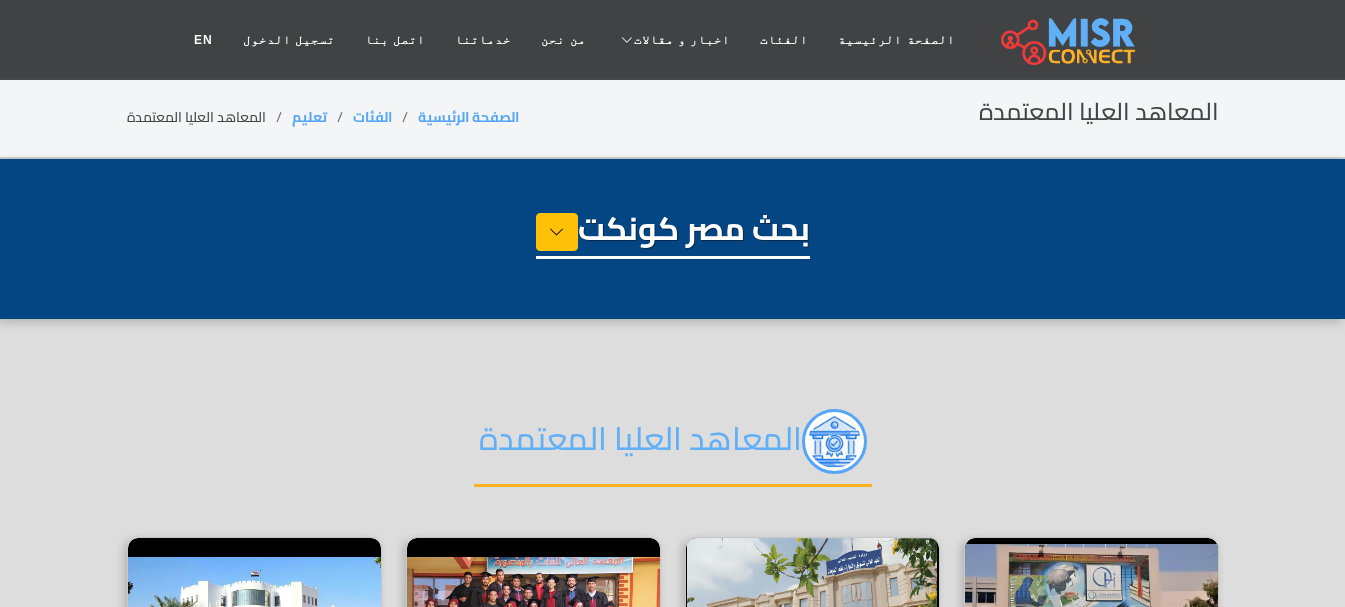 select on "*********" 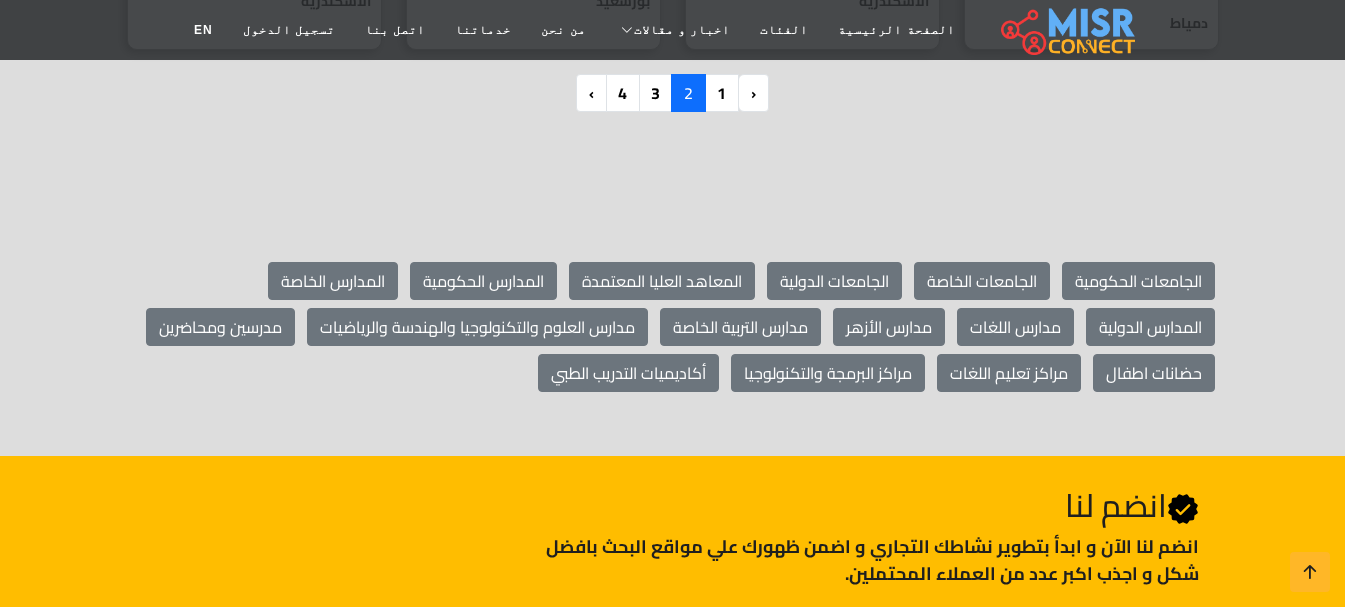 scroll, scrollTop: 2100, scrollLeft: 0, axis: vertical 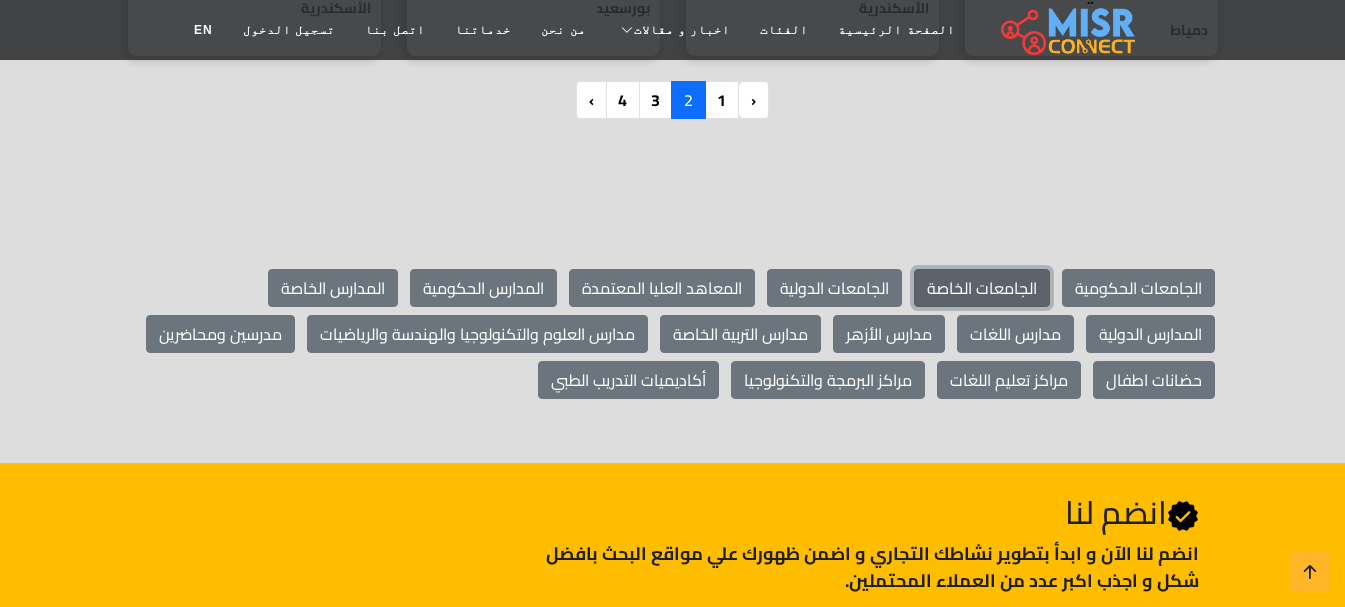 click on "الجامعات الخاصة" at bounding box center [982, 288] 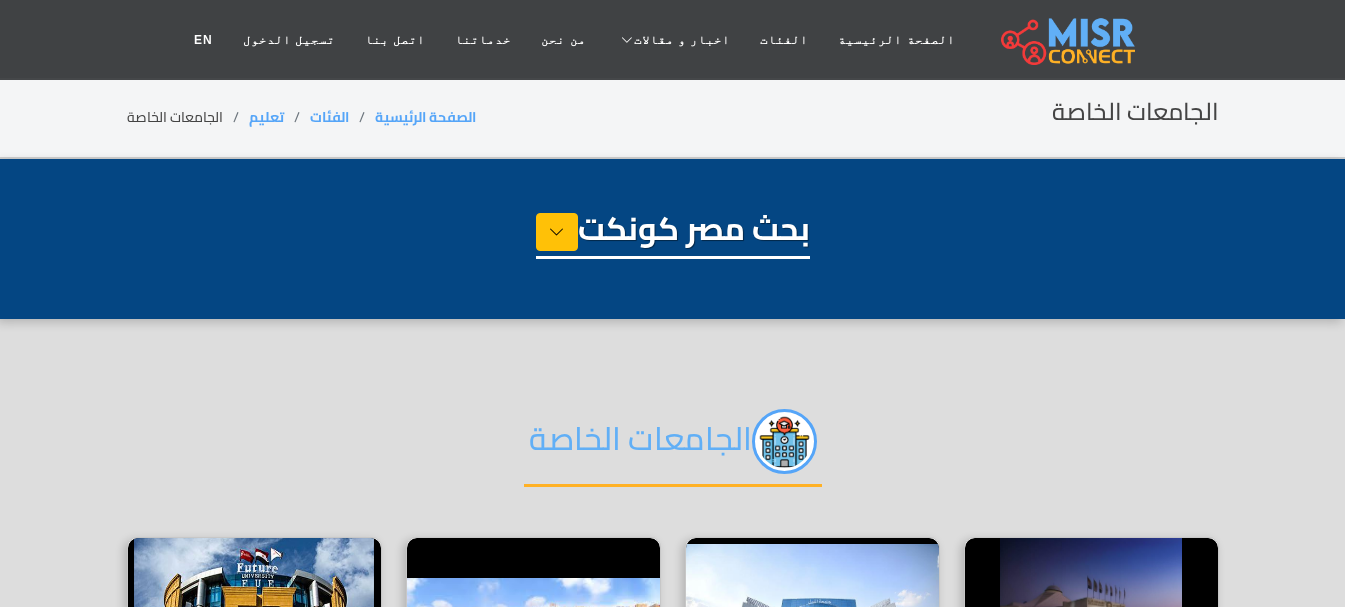 select on "*********" 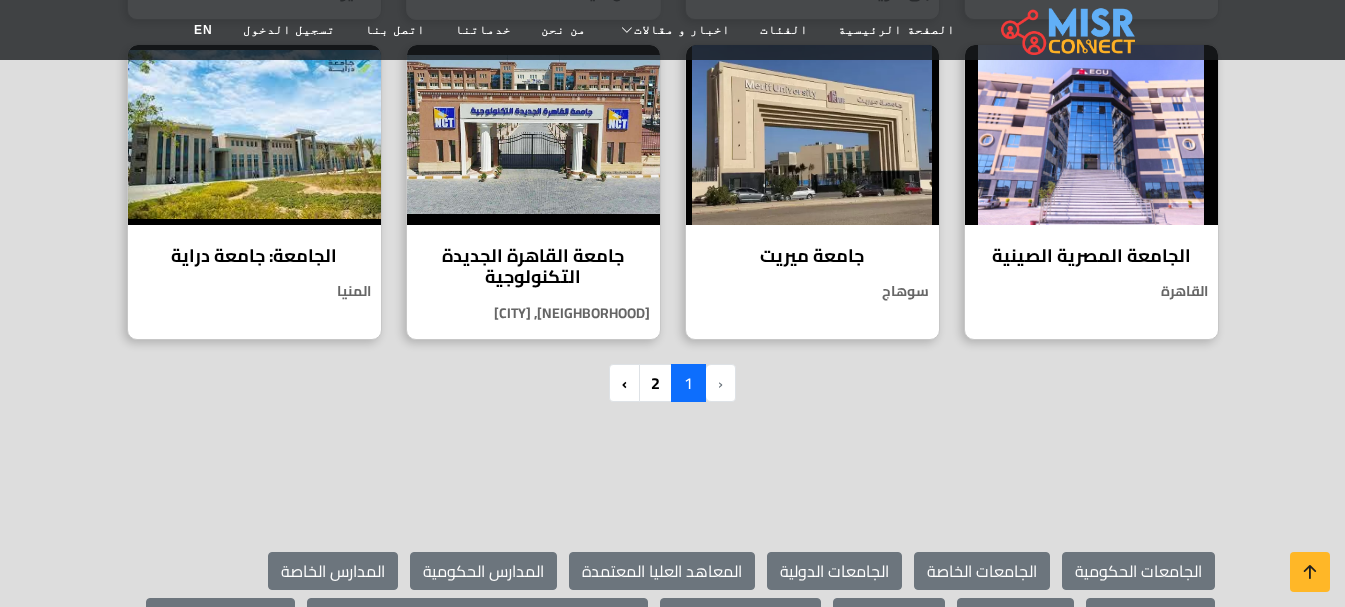 scroll, scrollTop: 1800, scrollLeft: 0, axis: vertical 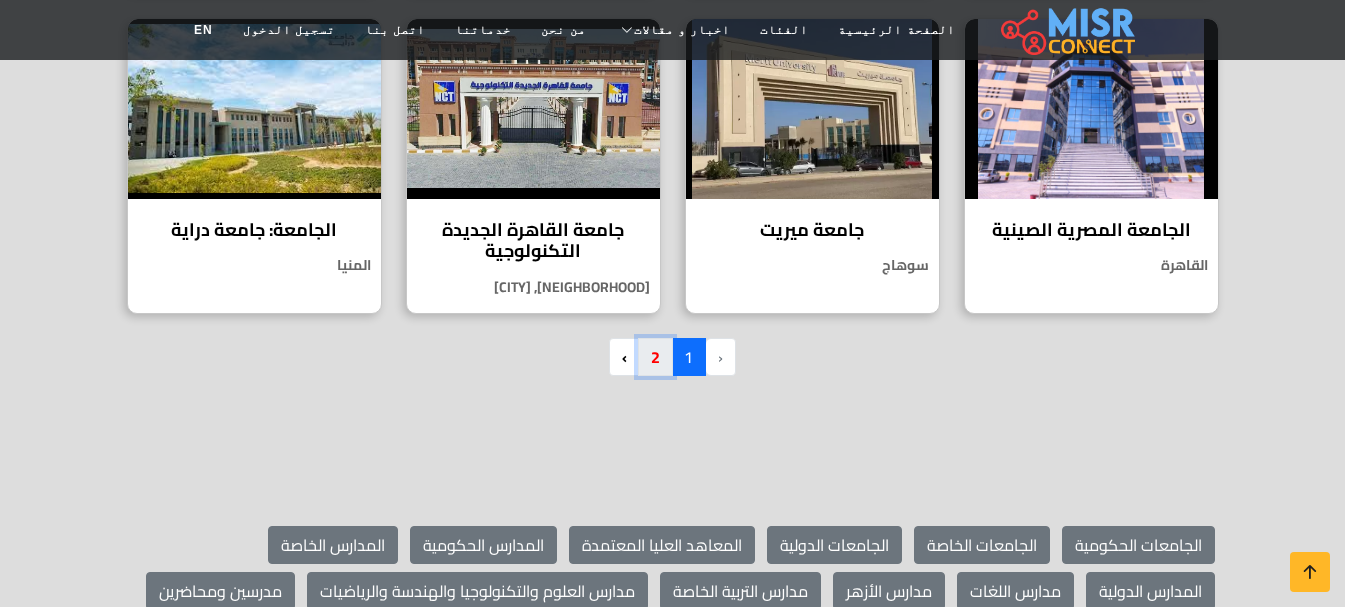 click on "2" at bounding box center (655, 357) 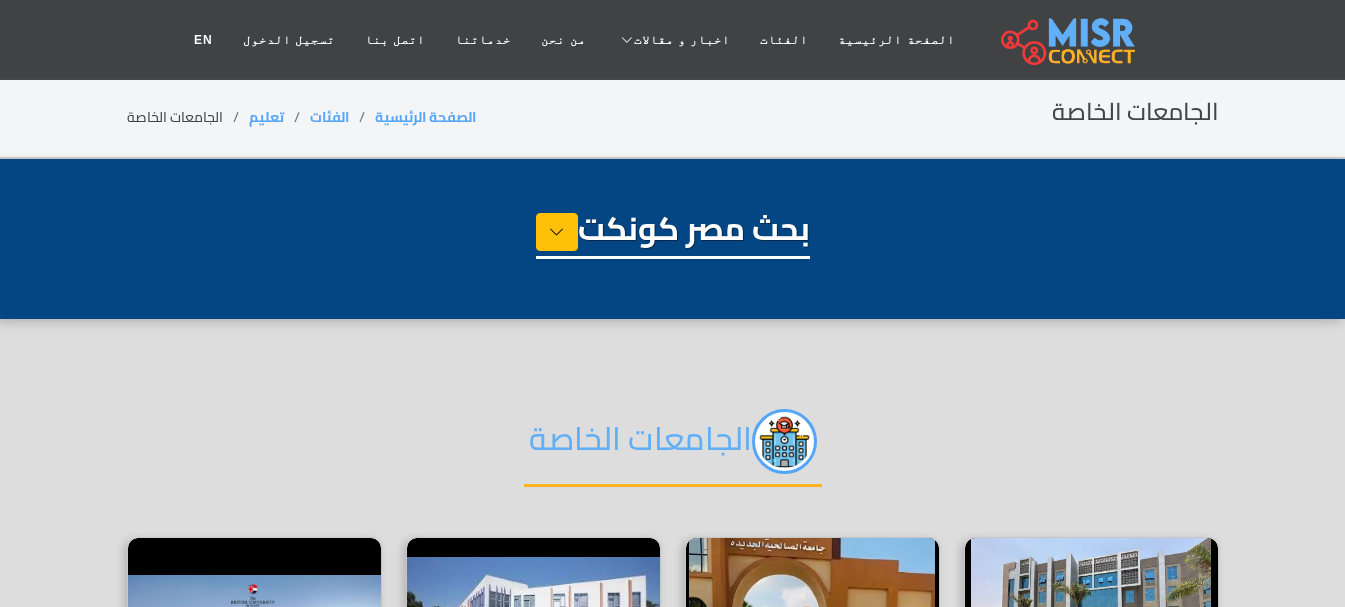select on "*********" 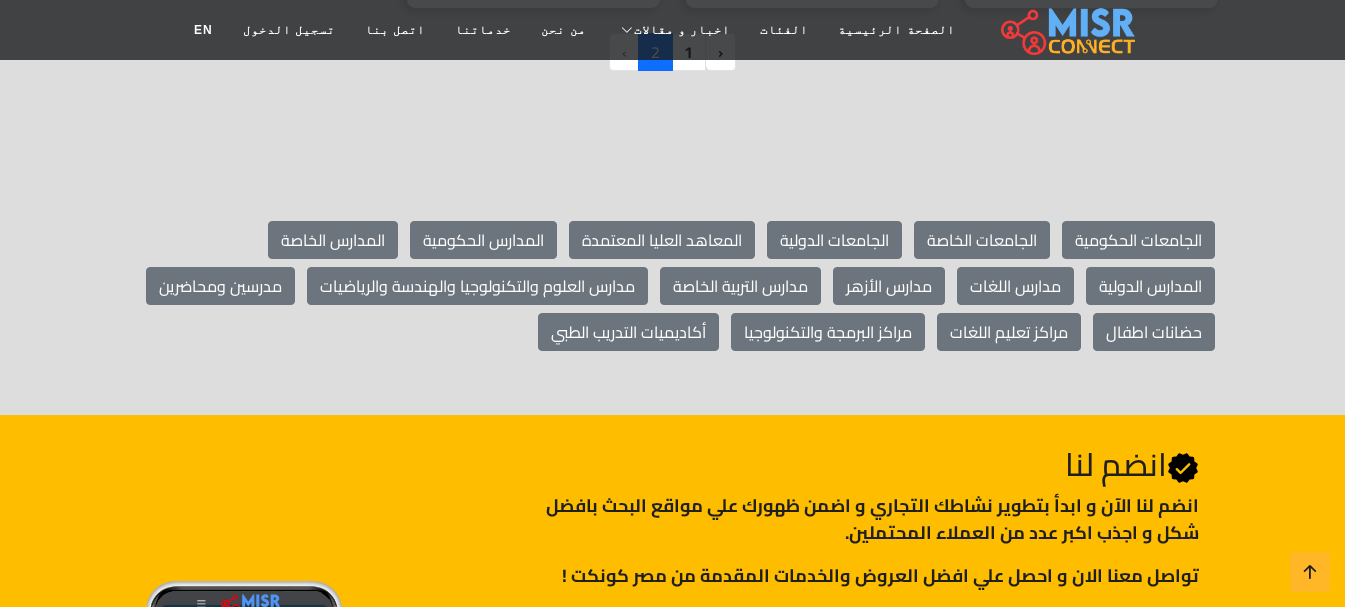 scroll, scrollTop: 1100, scrollLeft: 0, axis: vertical 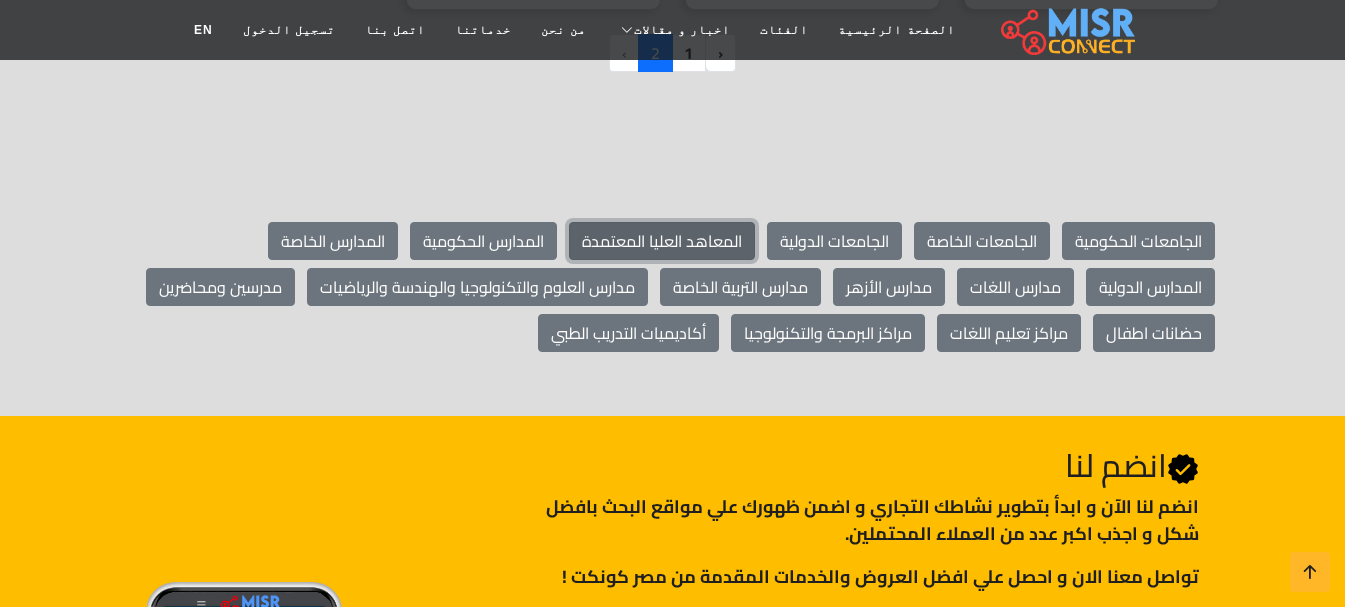 click on "المعاهد العليا المعتمدة" at bounding box center (662, 241) 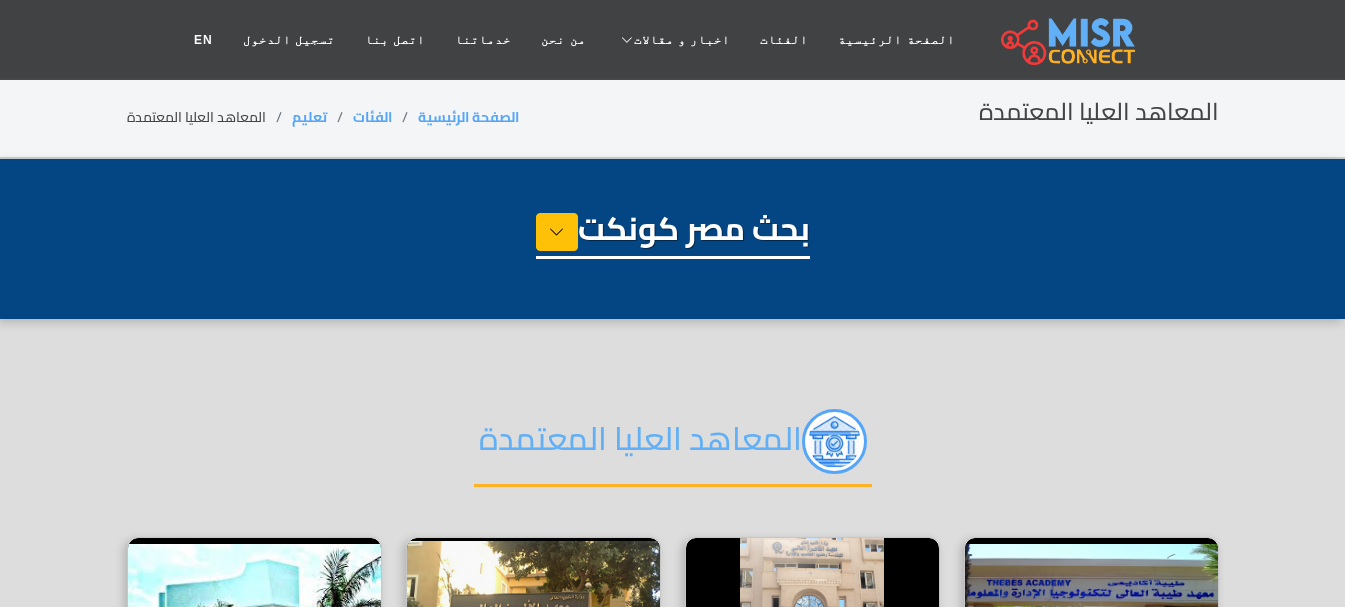 select on "*********" 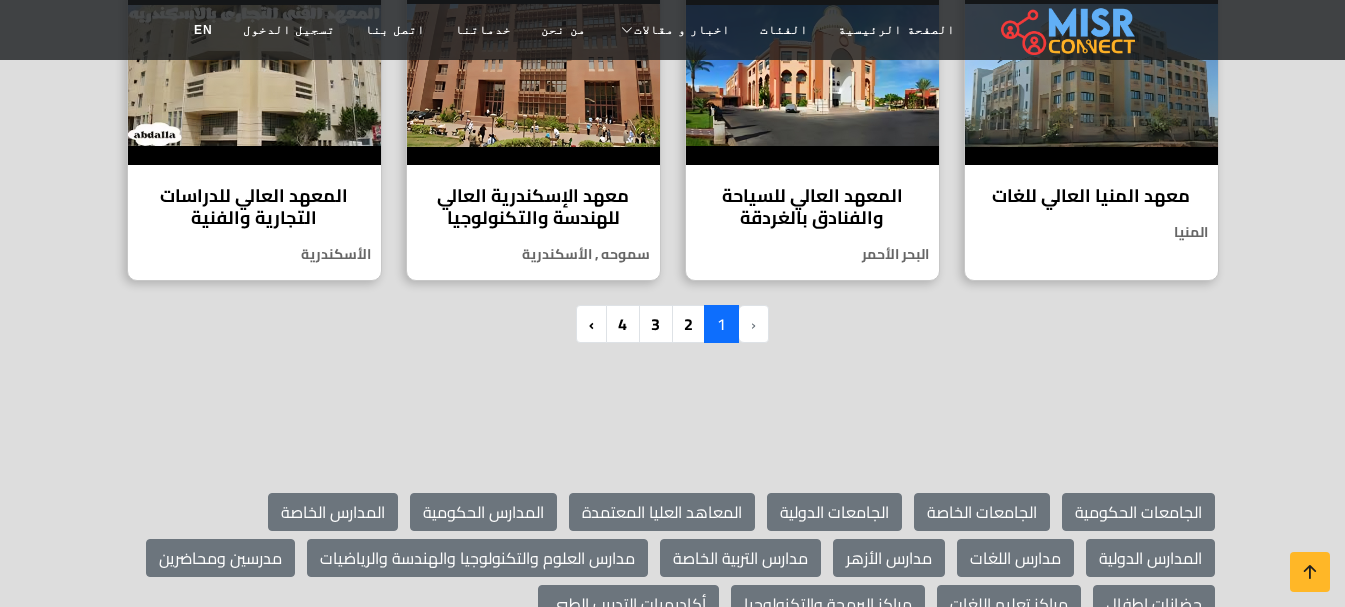 scroll, scrollTop: 1900, scrollLeft: 0, axis: vertical 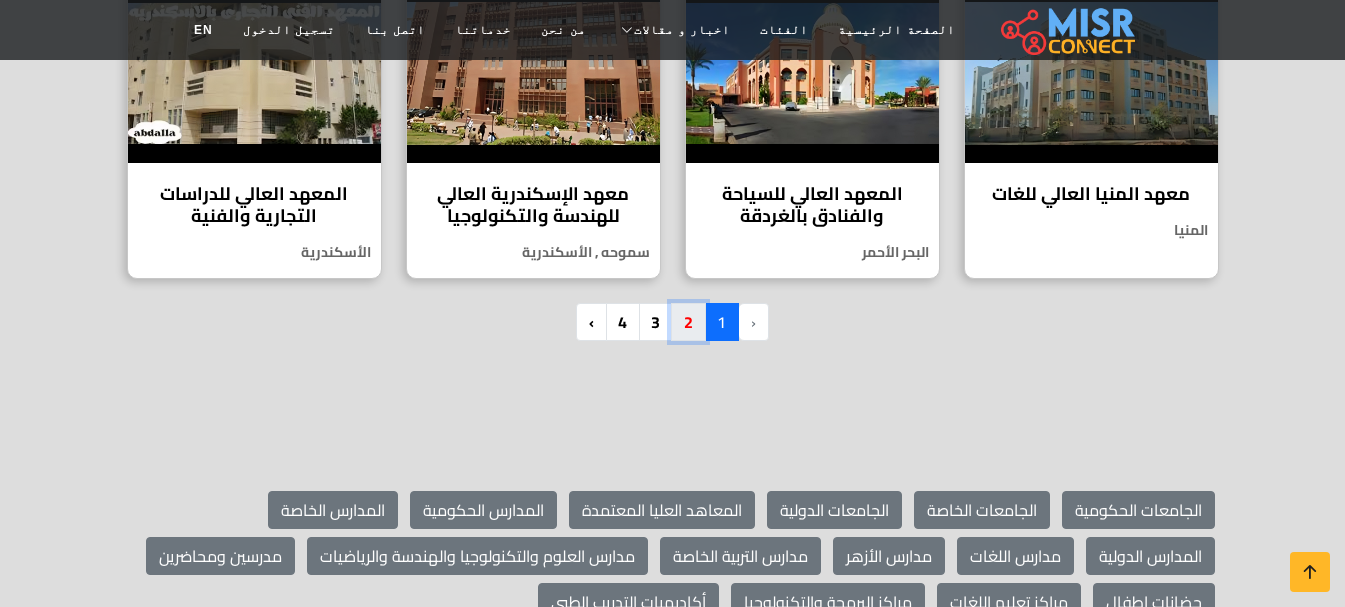 click on "2" at bounding box center [688, 322] 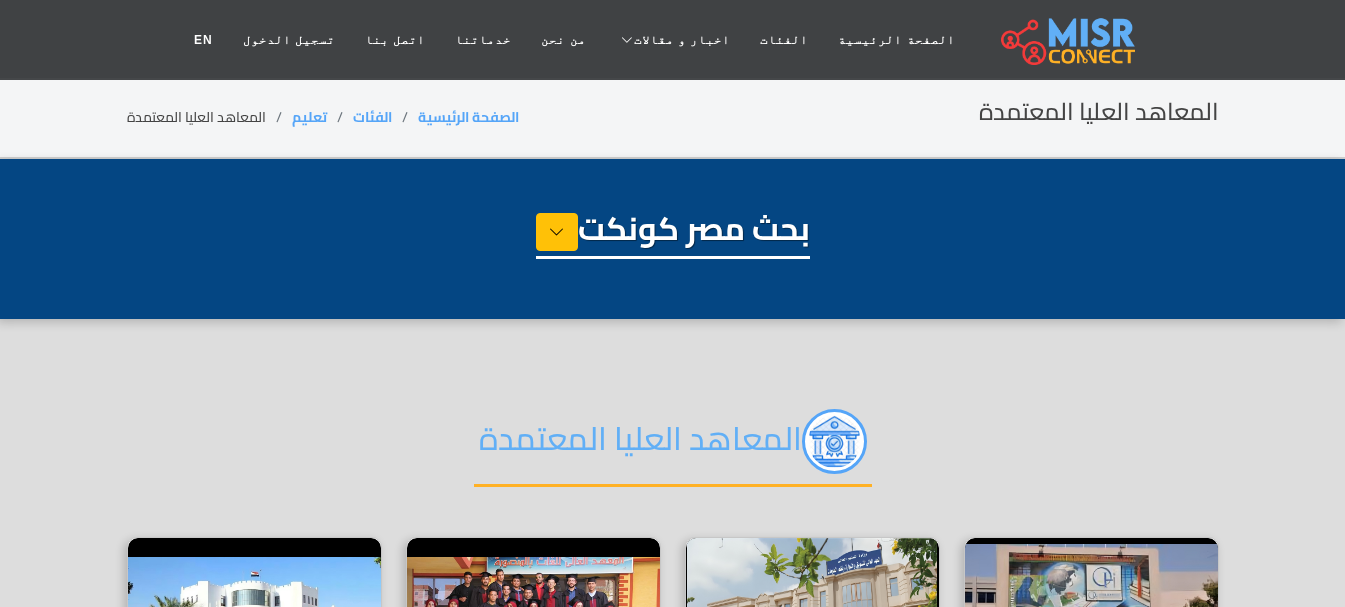select on "*********" 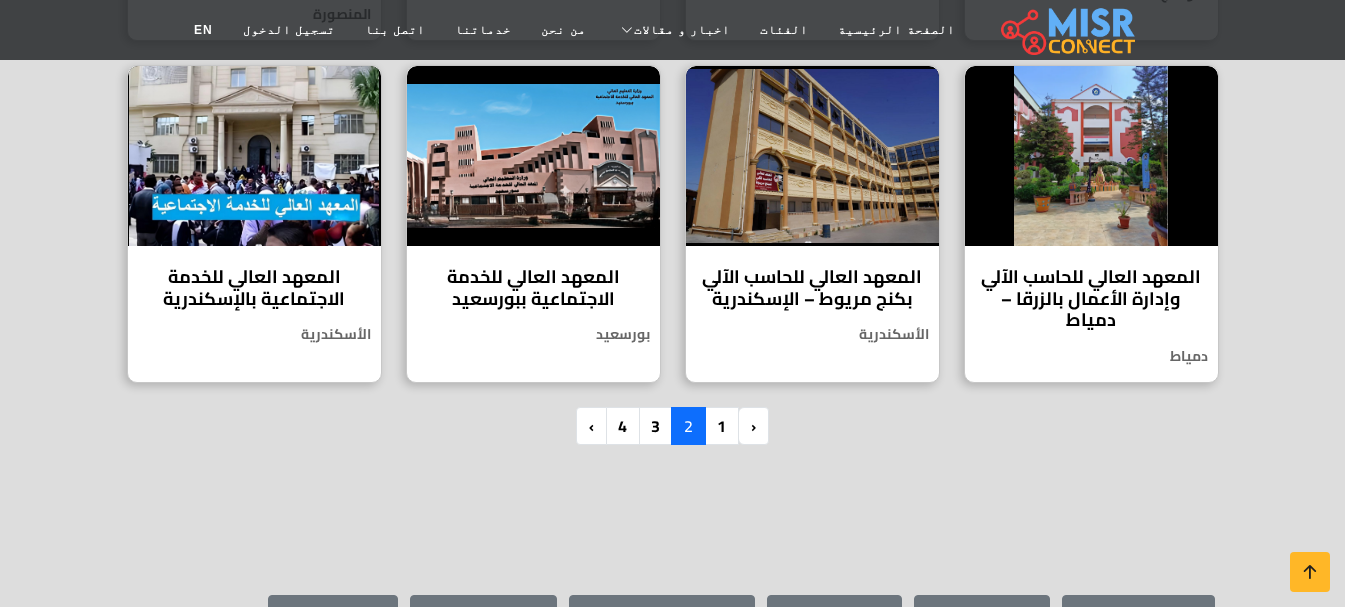 scroll, scrollTop: 1800, scrollLeft: 0, axis: vertical 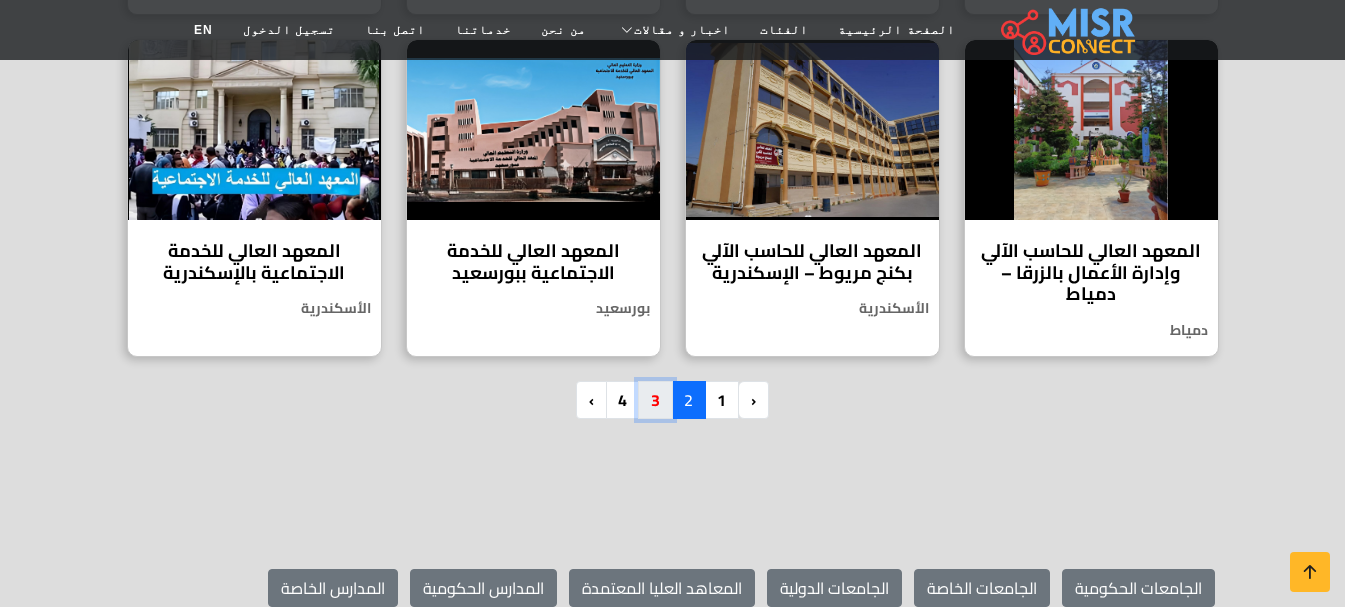 click on "3" at bounding box center [655, 400] 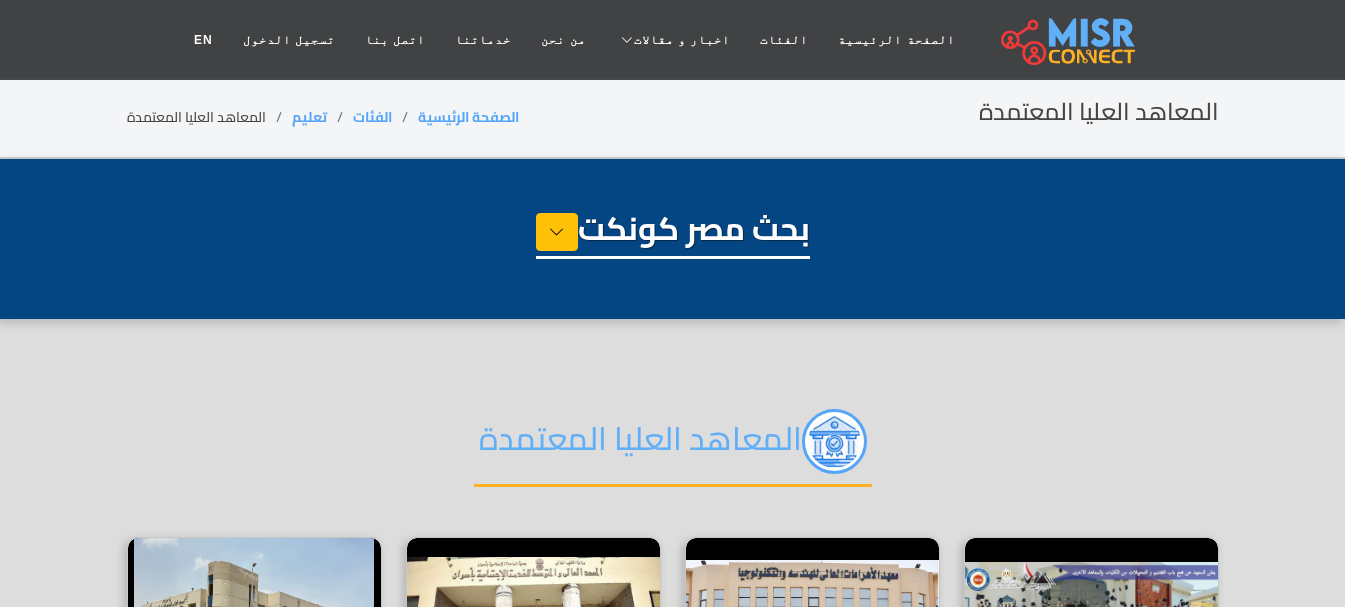 select on "*********" 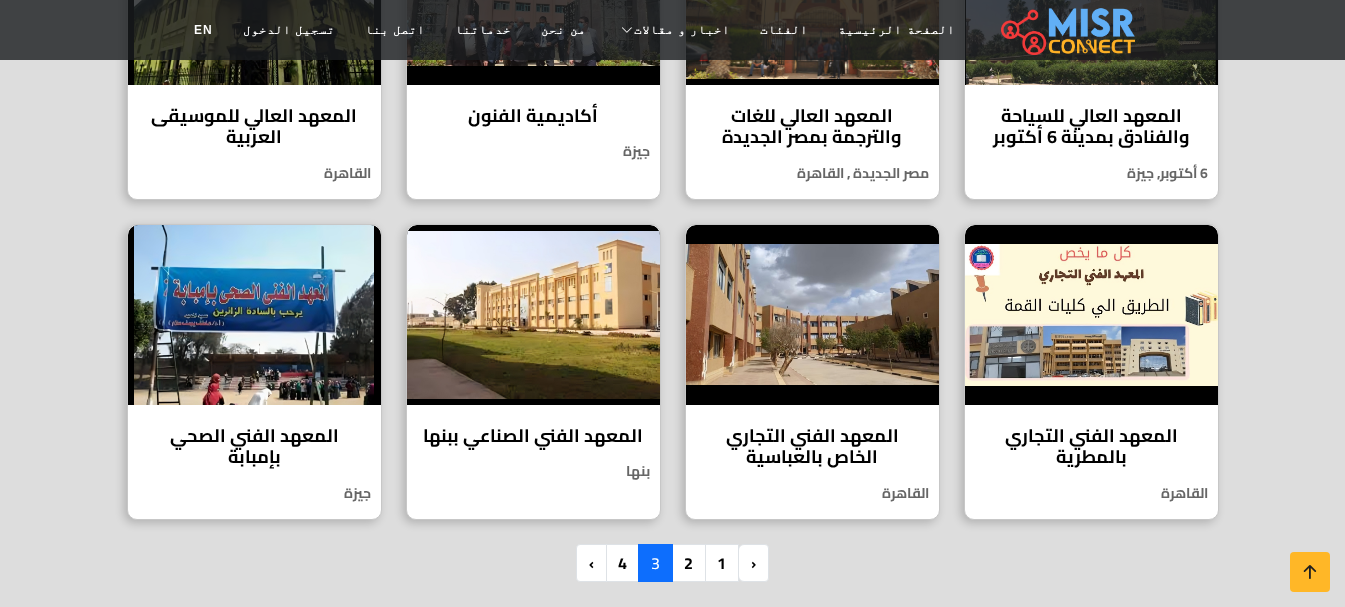 scroll, scrollTop: 1700, scrollLeft: 0, axis: vertical 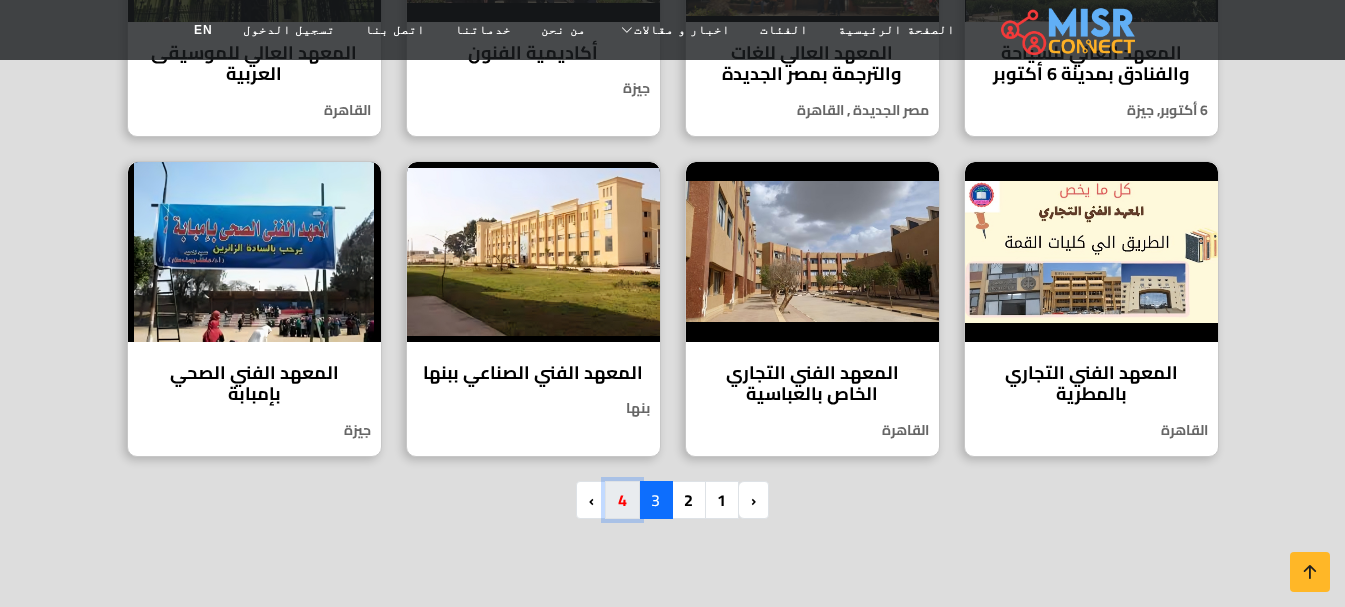 click on "4" at bounding box center [622, 500] 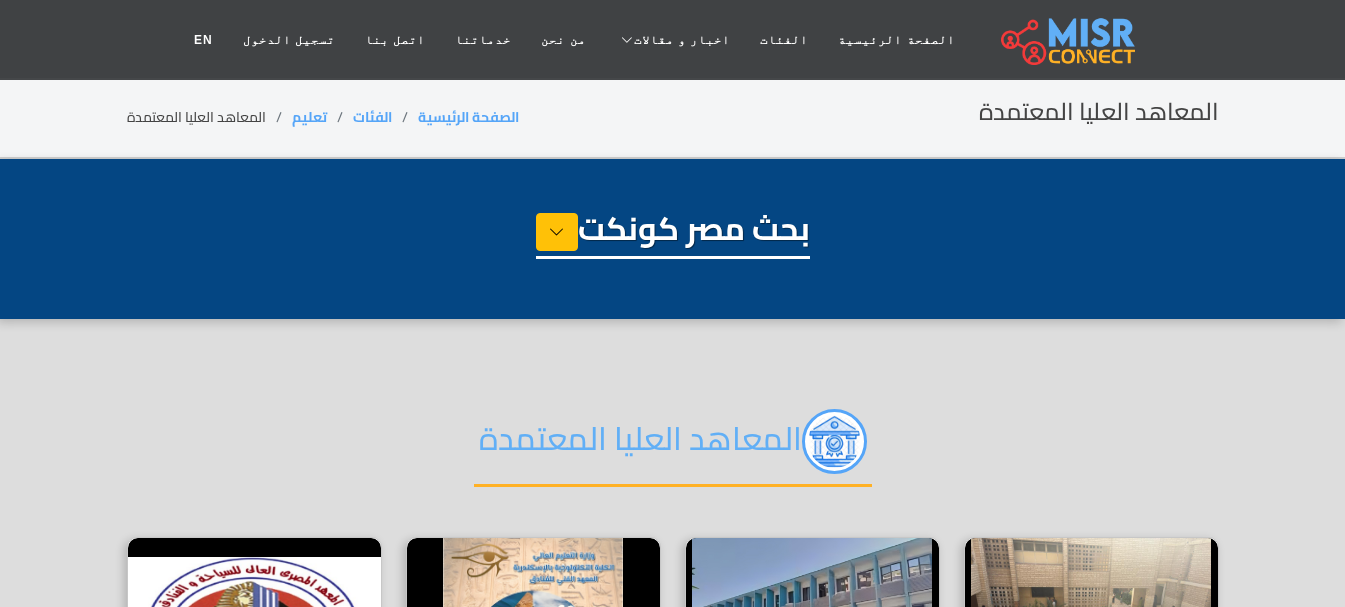 select on "*********" 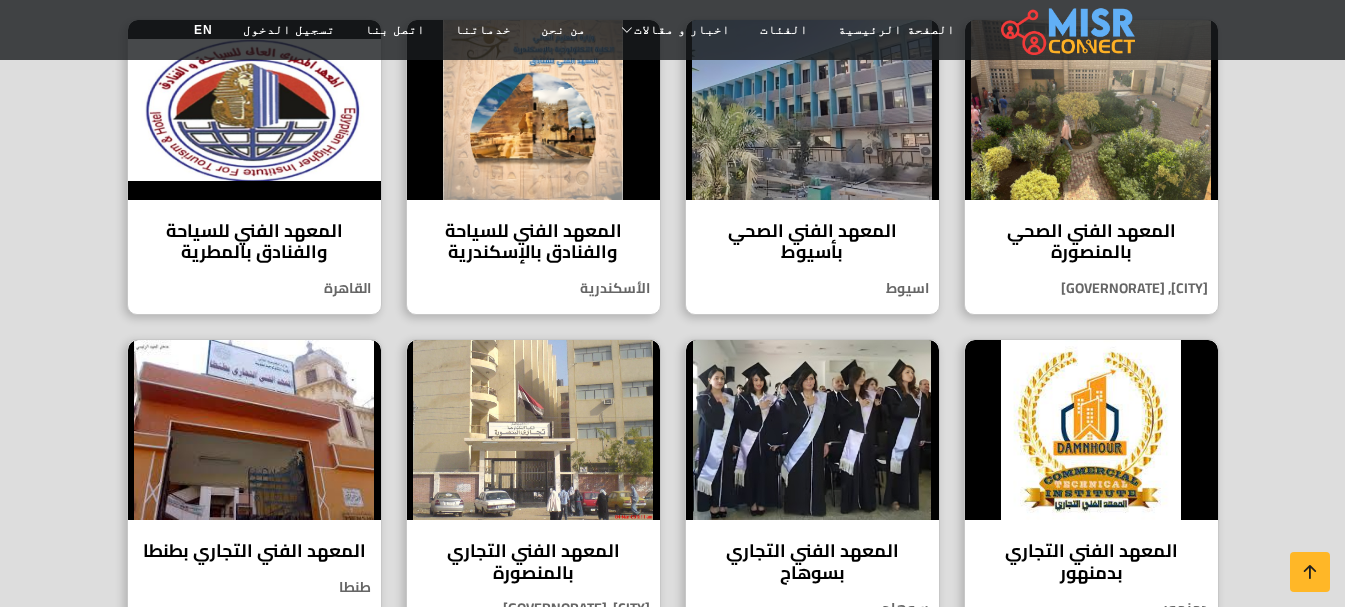 scroll, scrollTop: 500, scrollLeft: 0, axis: vertical 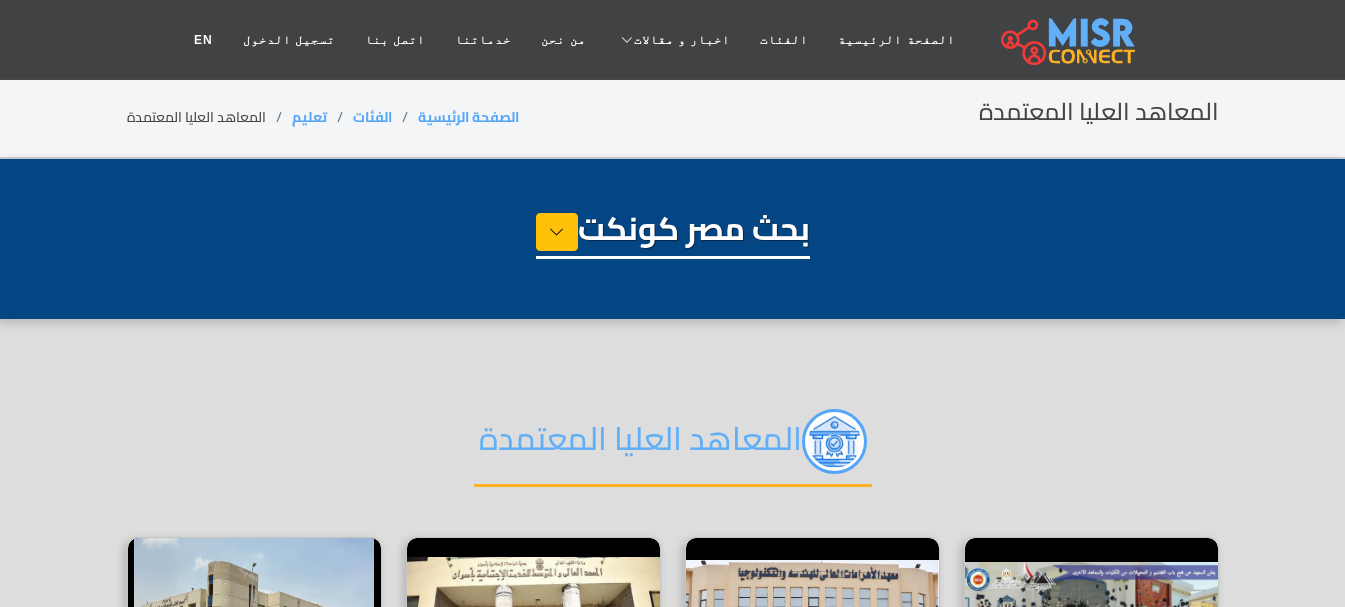 select on "*********" 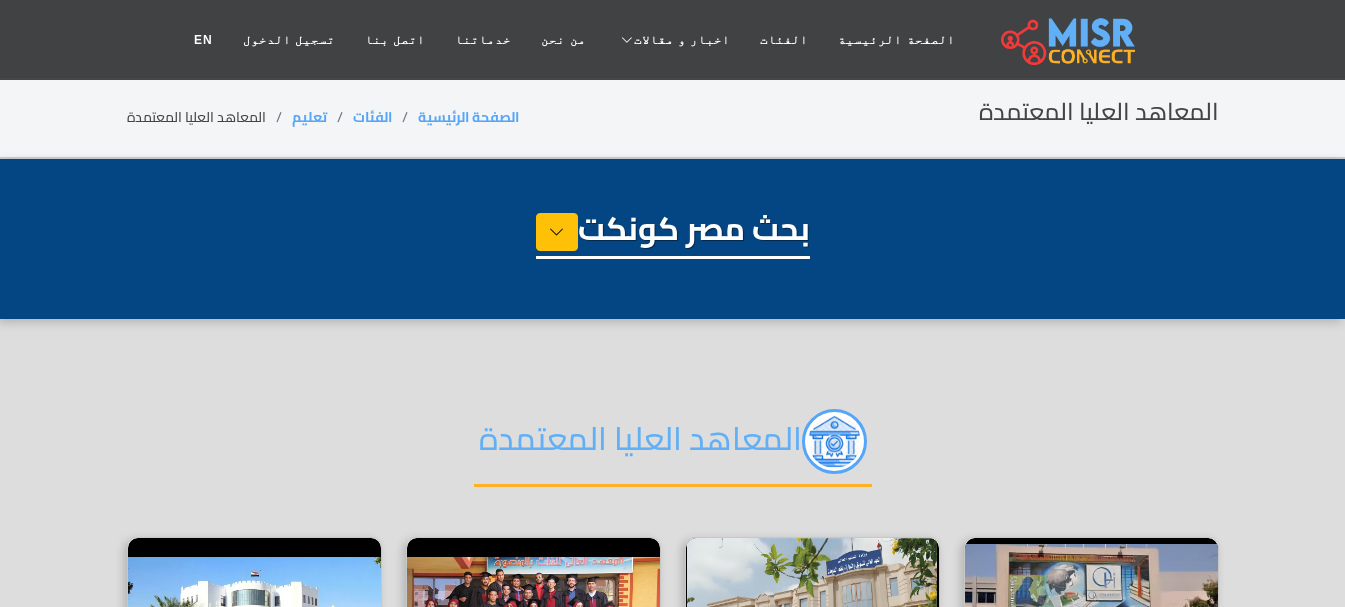 select on "*********" 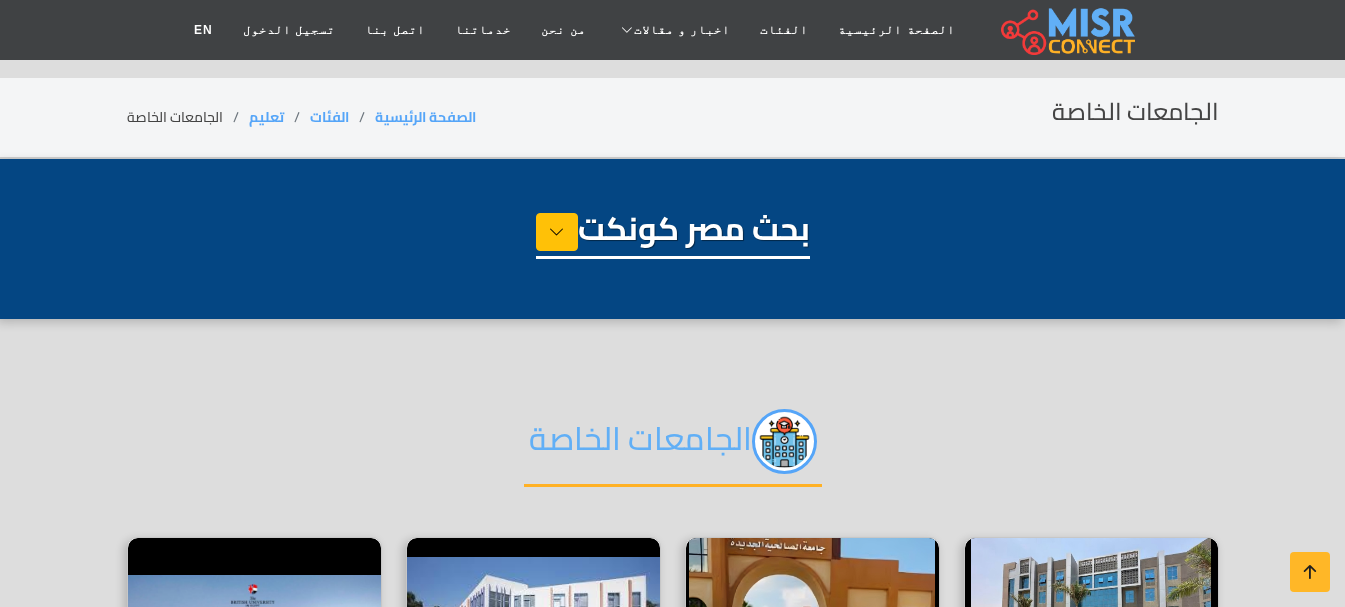 select on "*********" 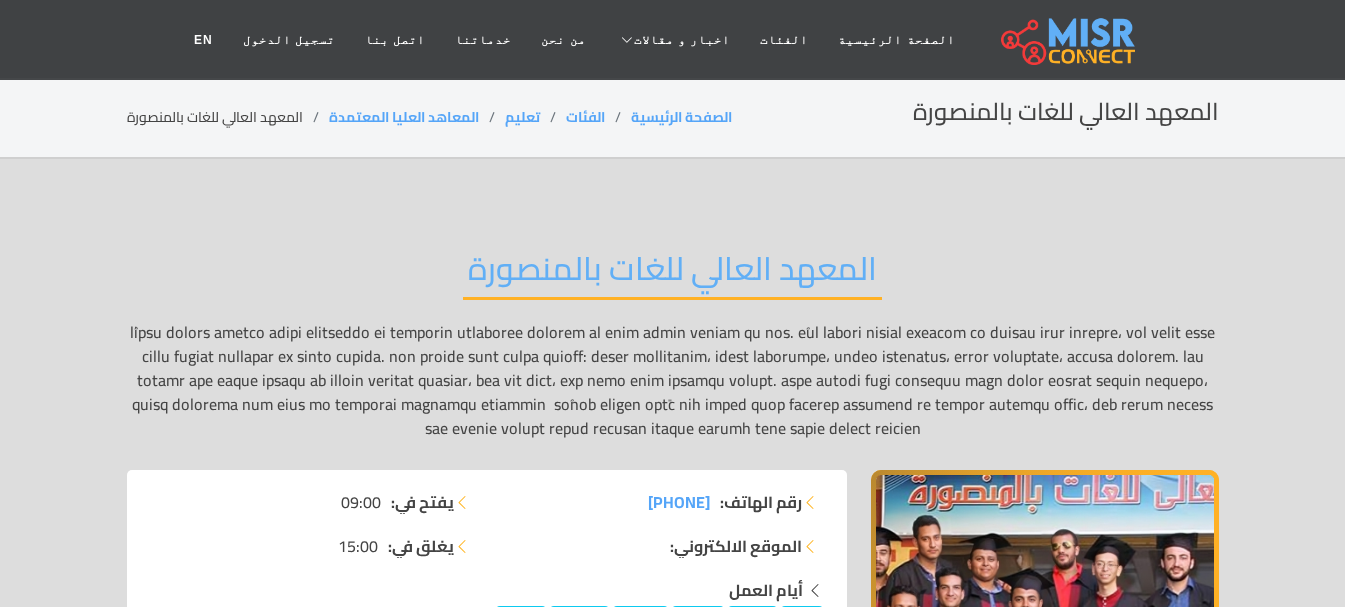scroll, scrollTop: 0, scrollLeft: 0, axis: both 